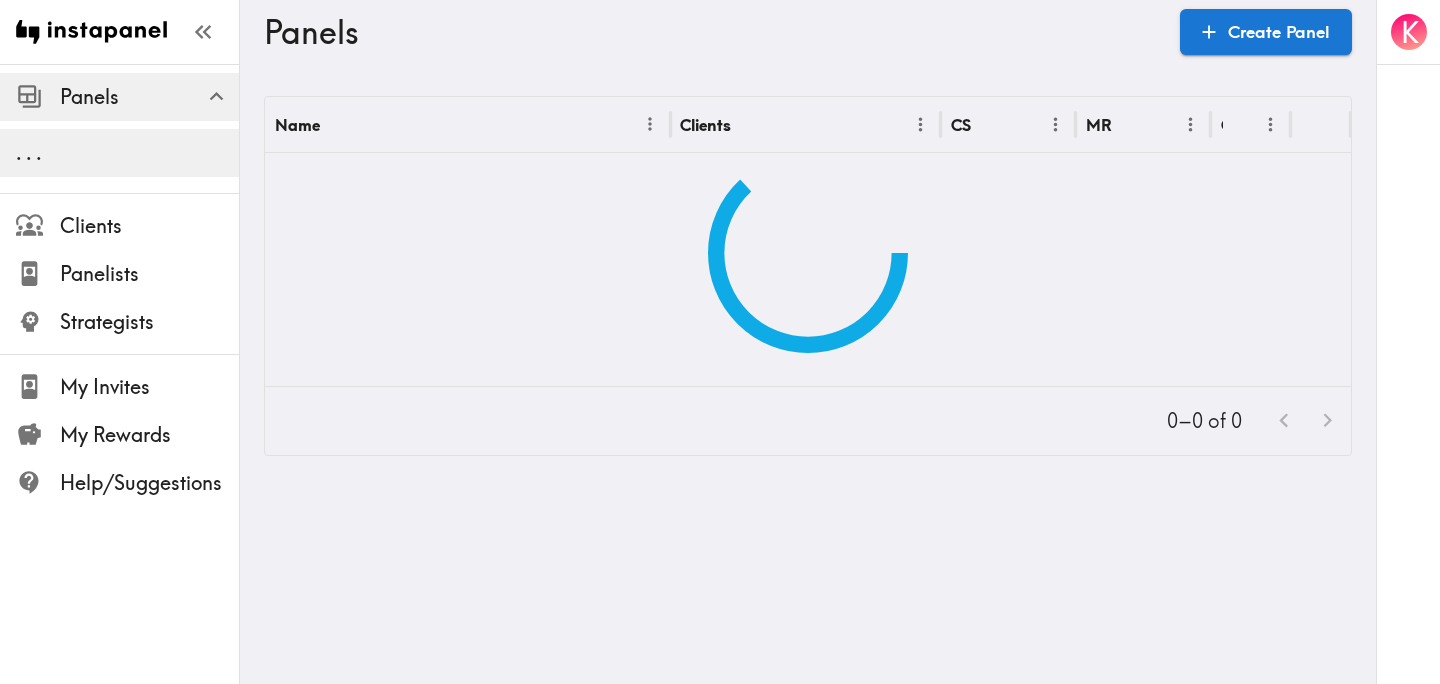 scroll, scrollTop: 0, scrollLeft: 0, axis: both 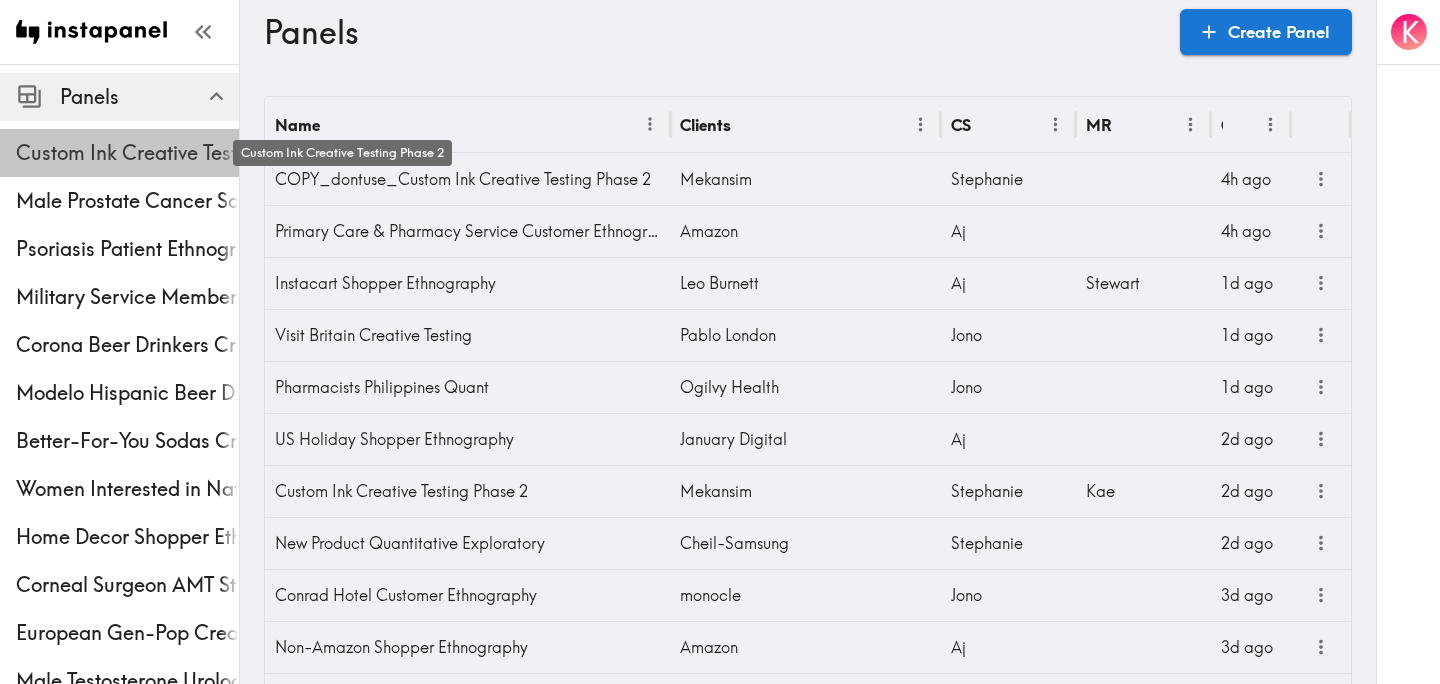 click on "Custom Ink Creative Testing Phase 2" at bounding box center [127, 153] 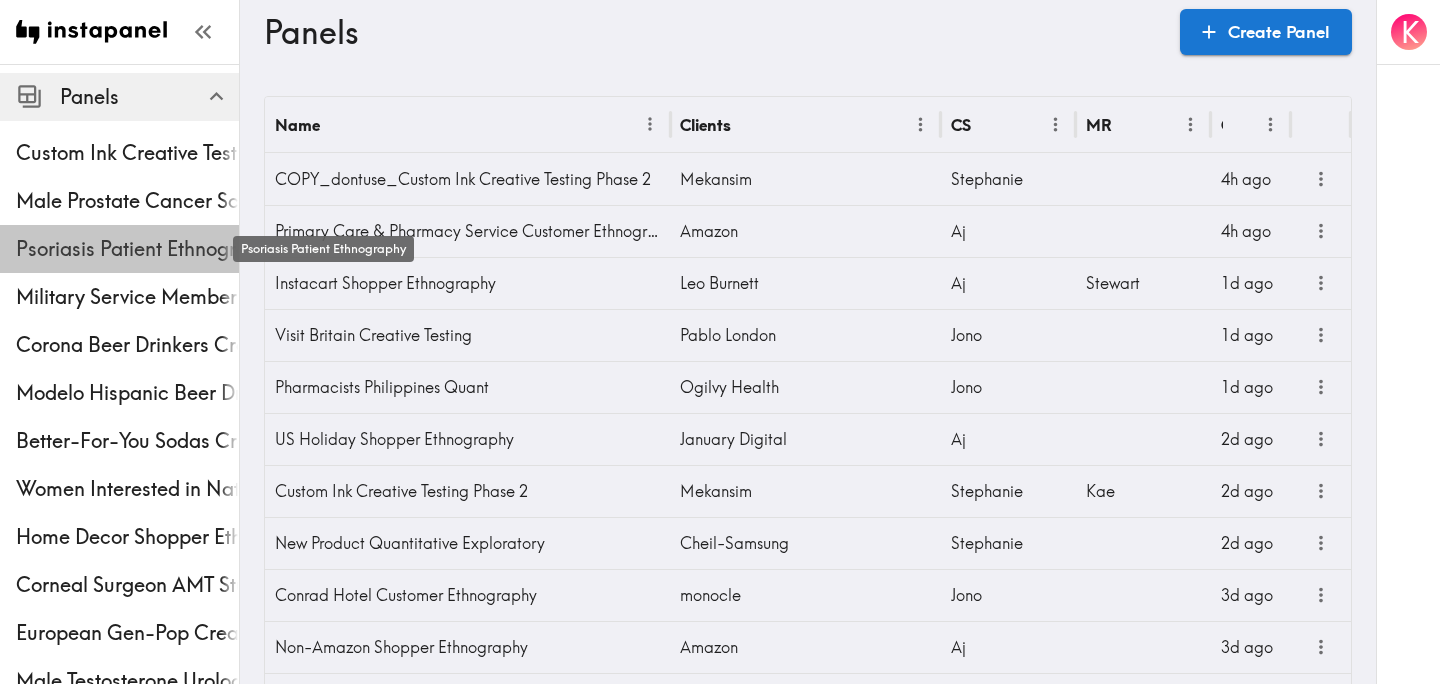 click on "Psoriasis Patient Ethnography" at bounding box center (127, 249) 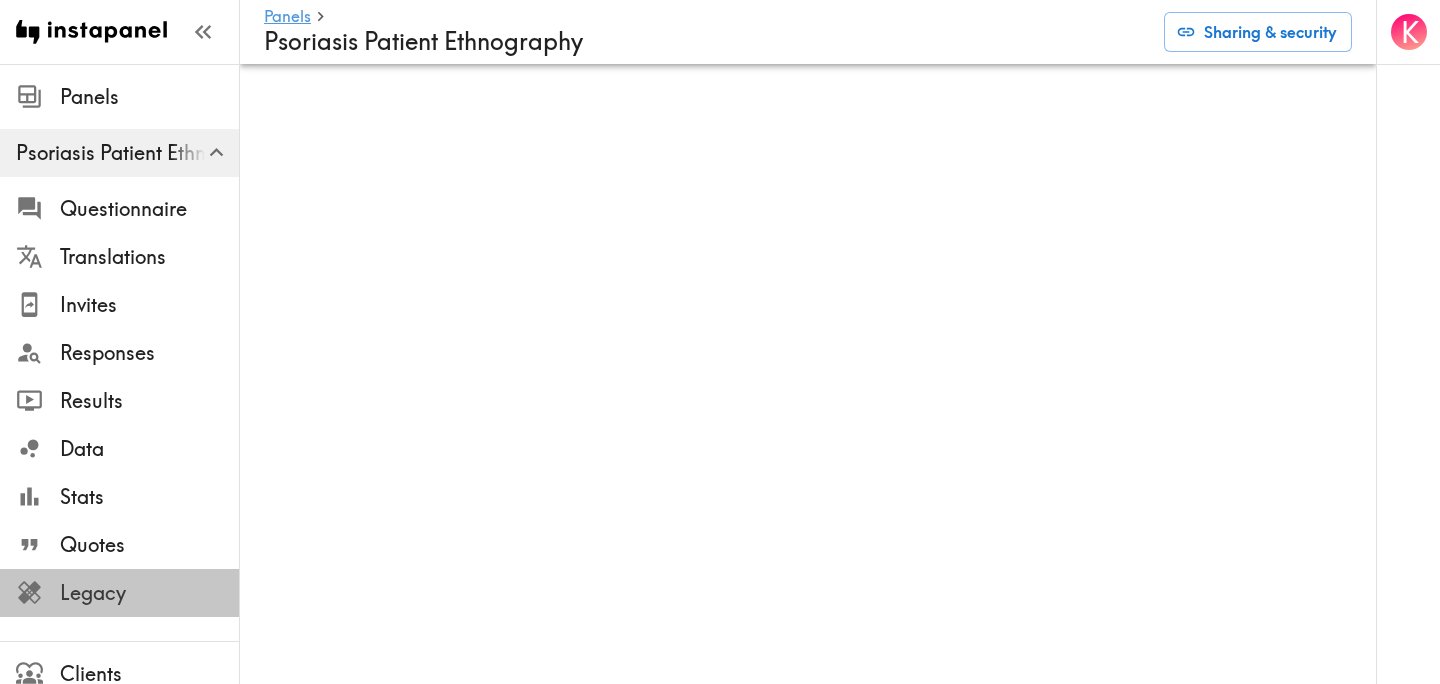 click on "Legacy" at bounding box center (149, 593) 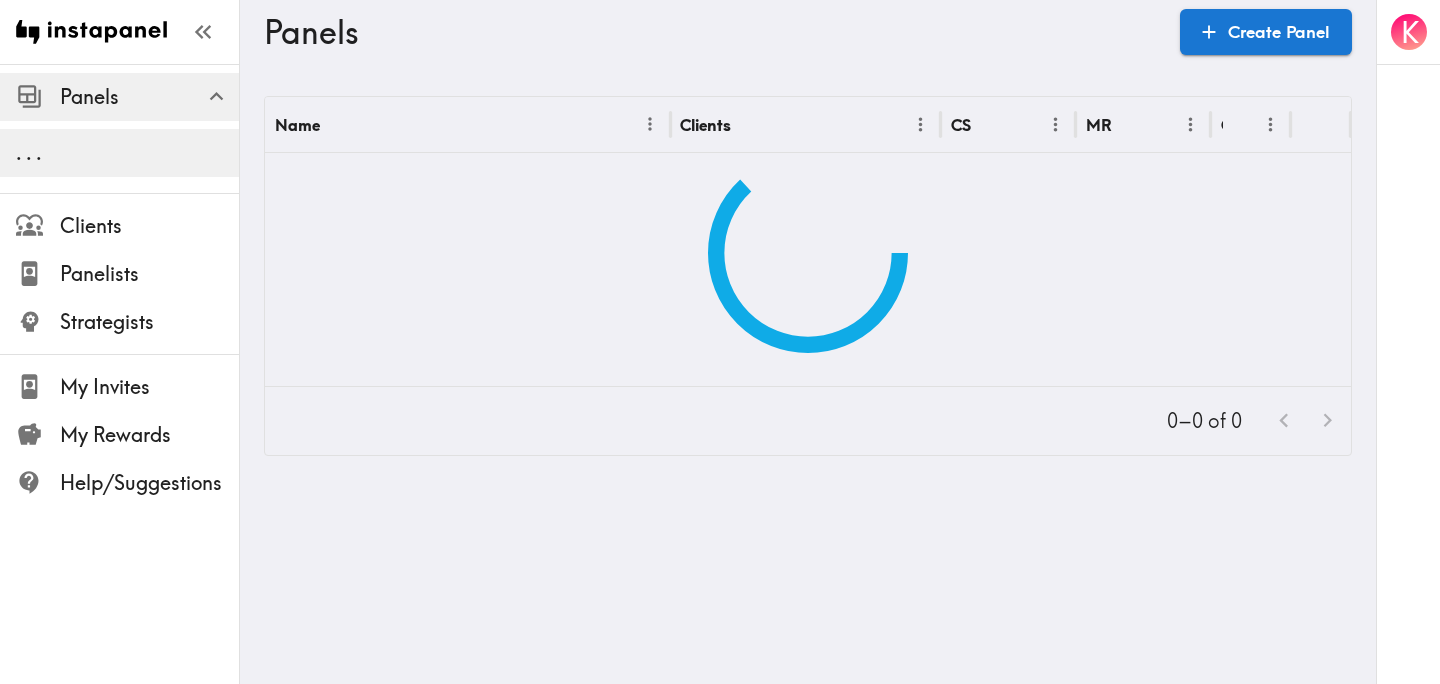 scroll, scrollTop: 0, scrollLeft: 0, axis: both 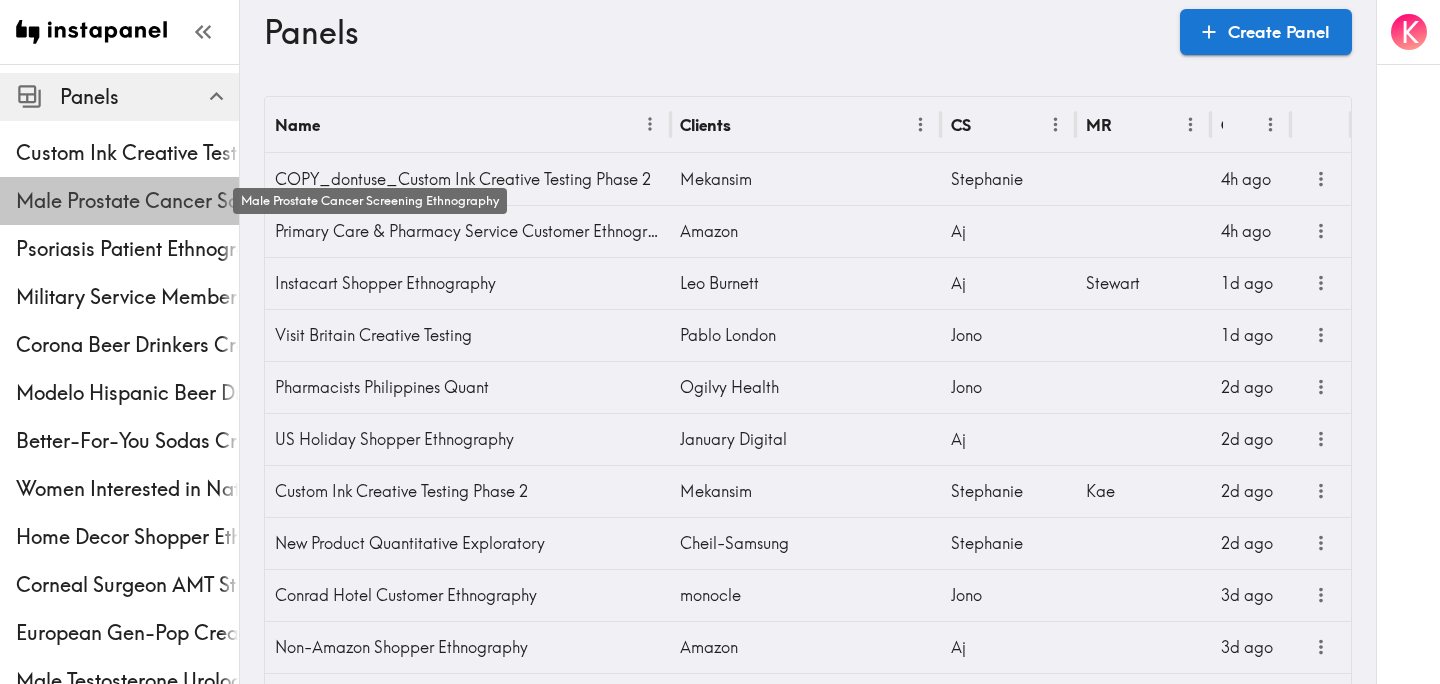 click on "Male Prostate Cancer Screening Ethnography" at bounding box center (127, 201) 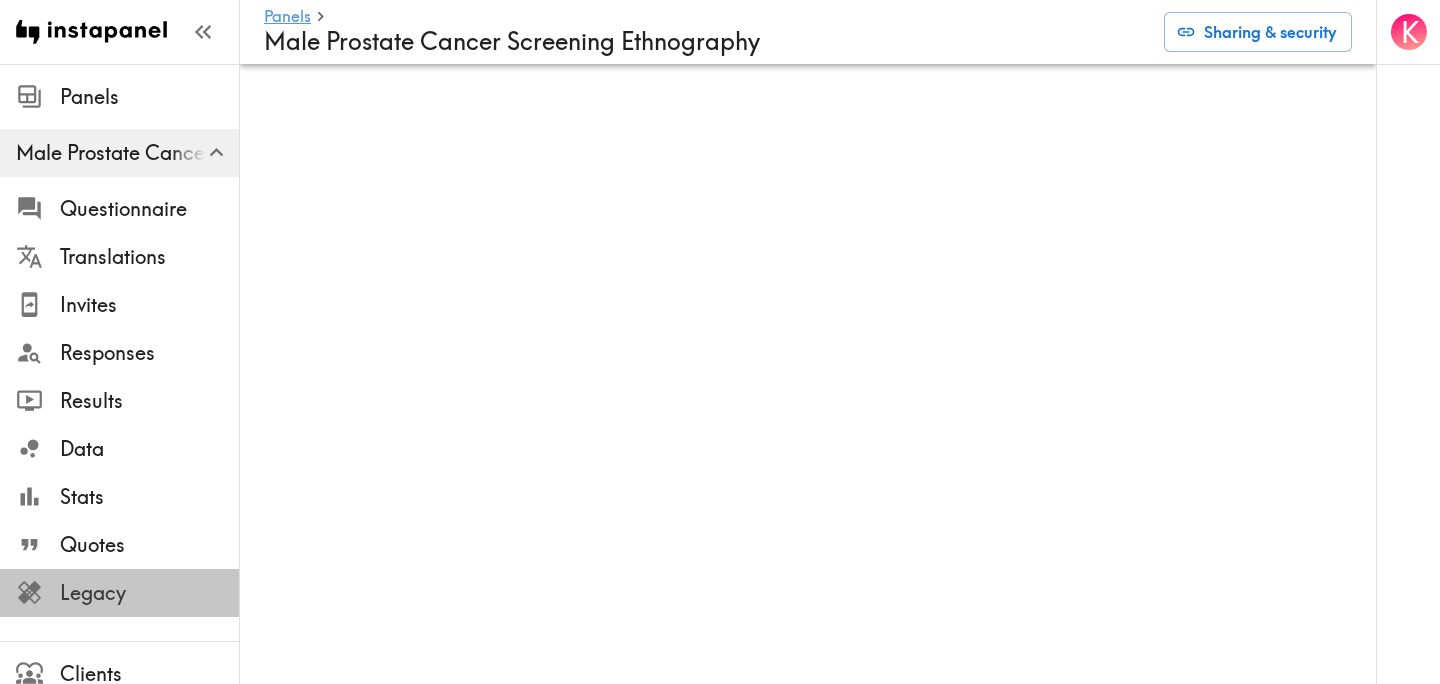click on "Legacy" at bounding box center (149, 593) 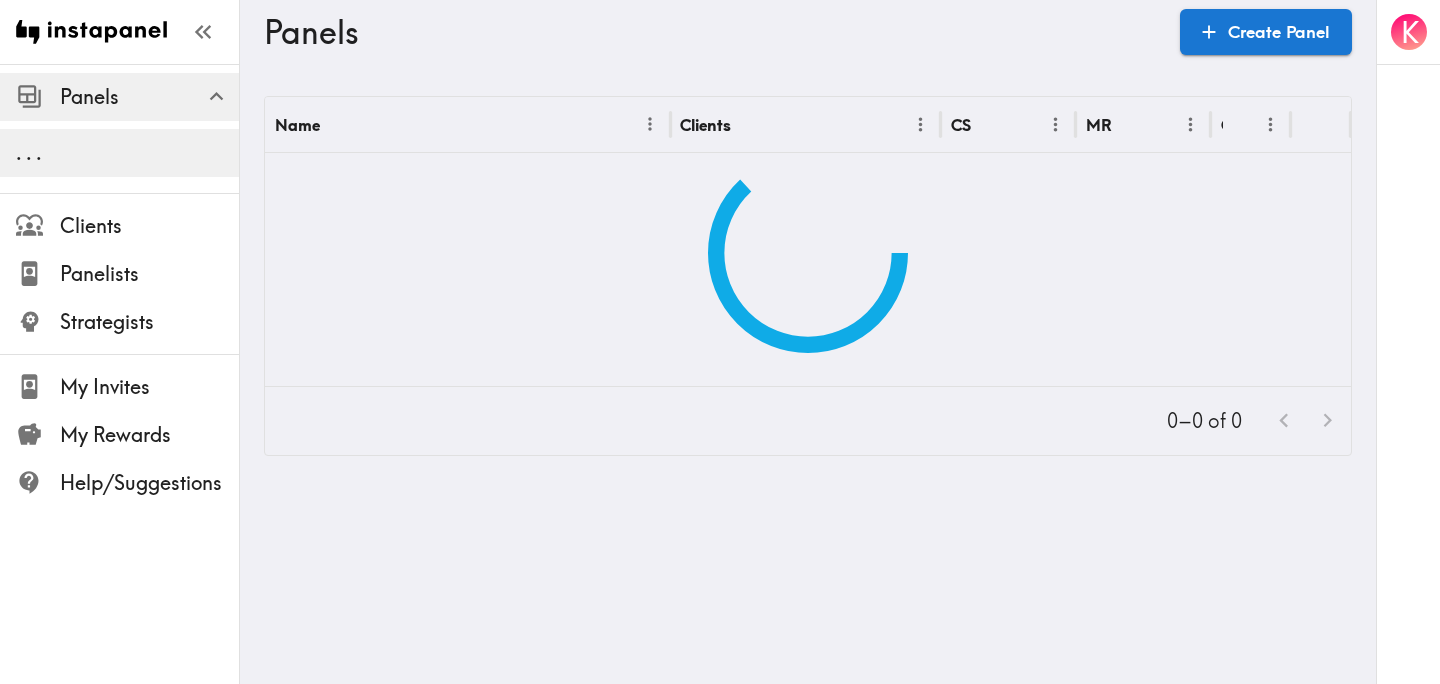 scroll, scrollTop: 0, scrollLeft: 0, axis: both 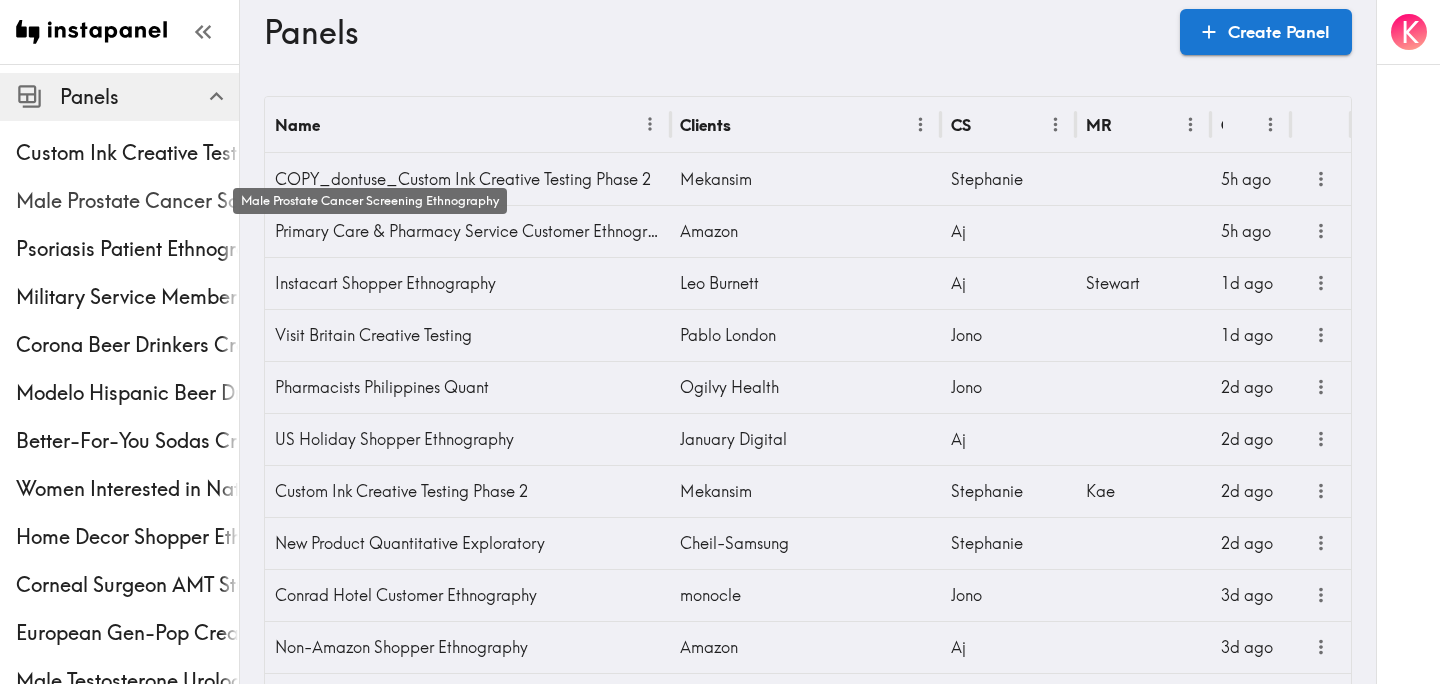 click on "Male Prostate Cancer Screening Ethnography" at bounding box center [127, 201] 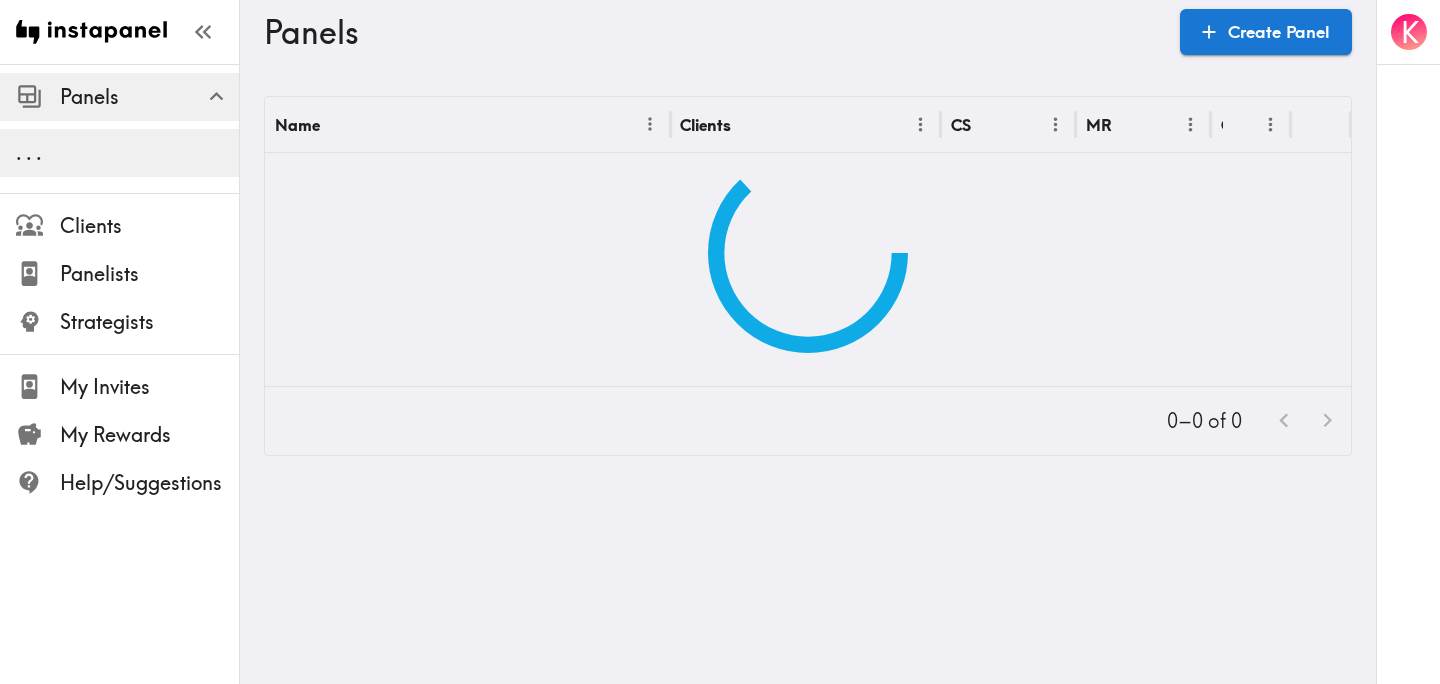 scroll, scrollTop: 0, scrollLeft: 0, axis: both 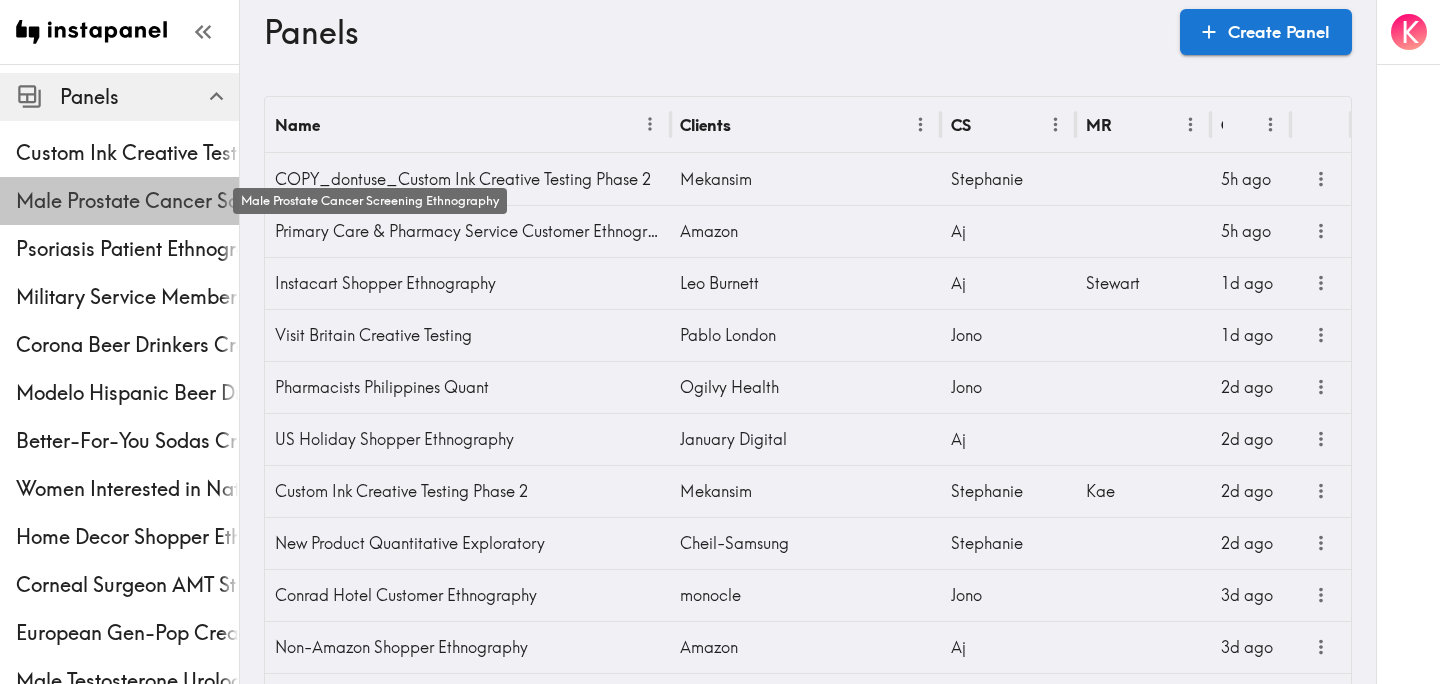 click on "Male Prostate Cancer Screening Ethnography" at bounding box center (127, 201) 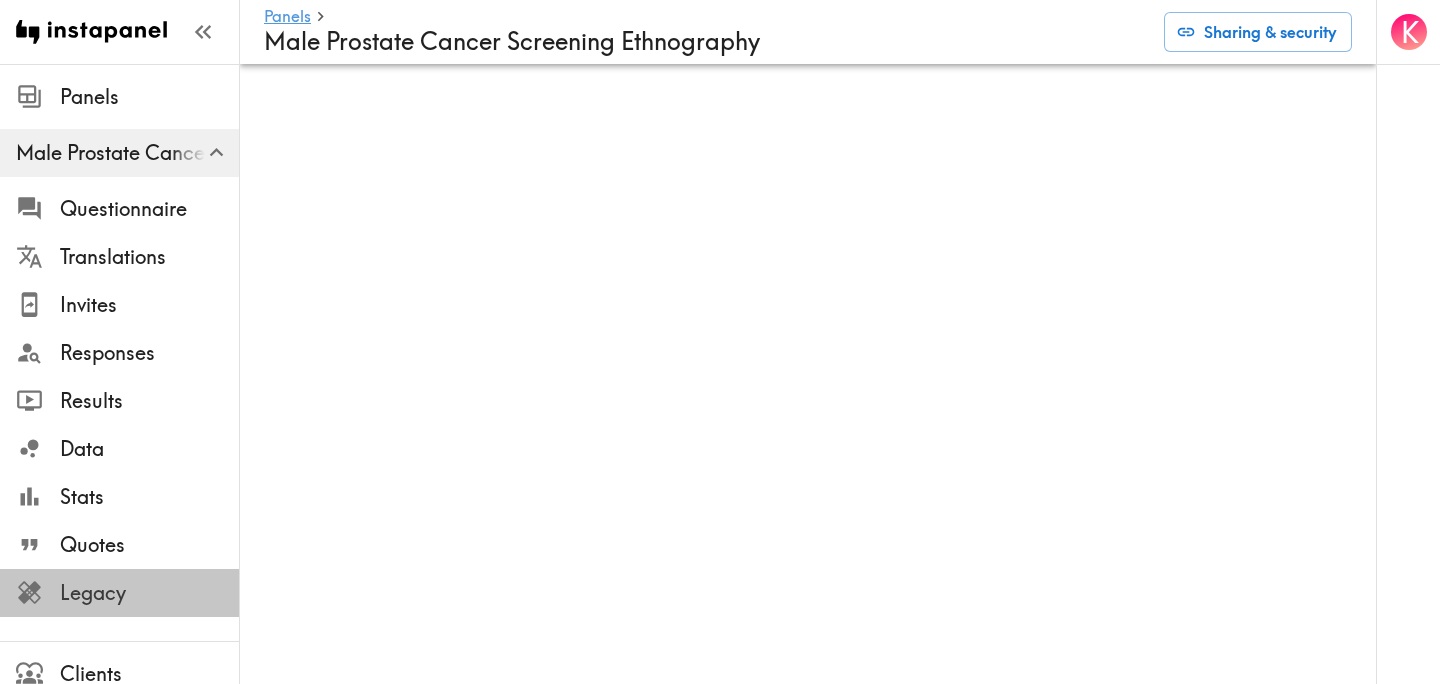 click on "Legacy" at bounding box center (149, 593) 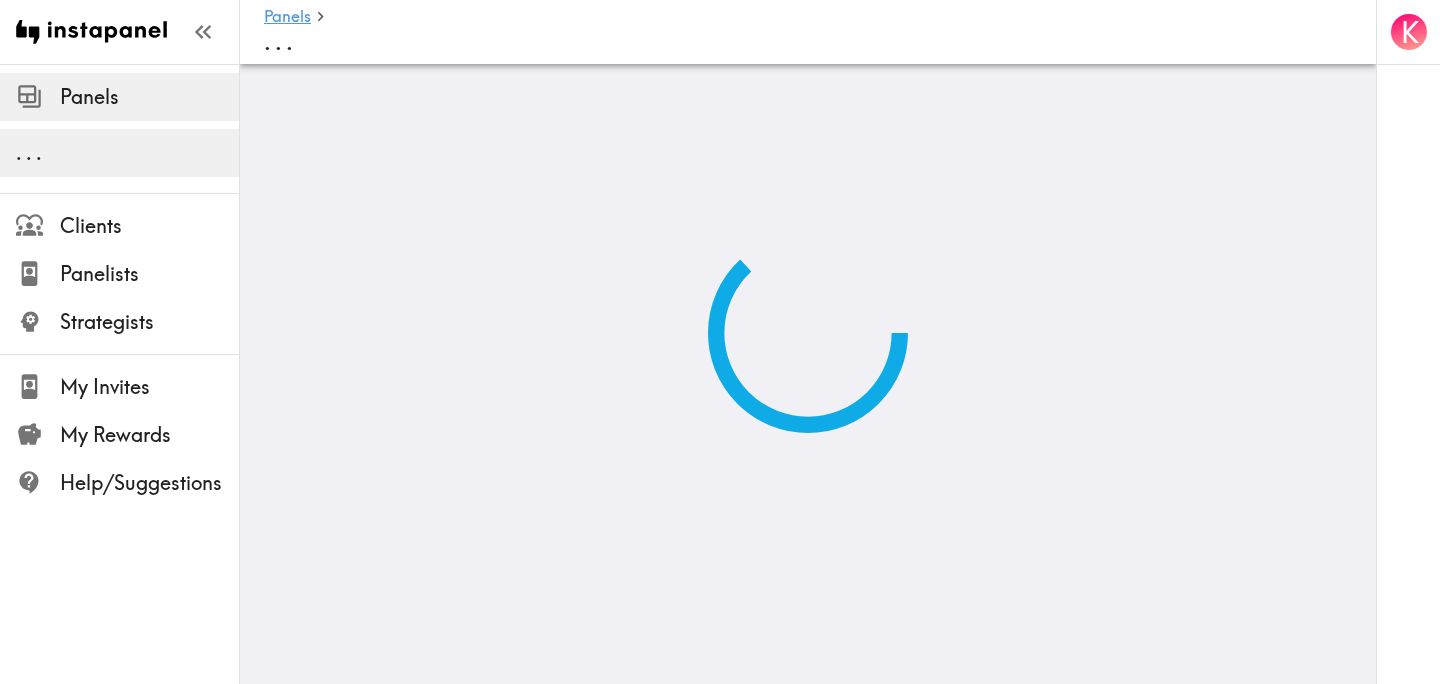 scroll, scrollTop: 0, scrollLeft: 0, axis: both 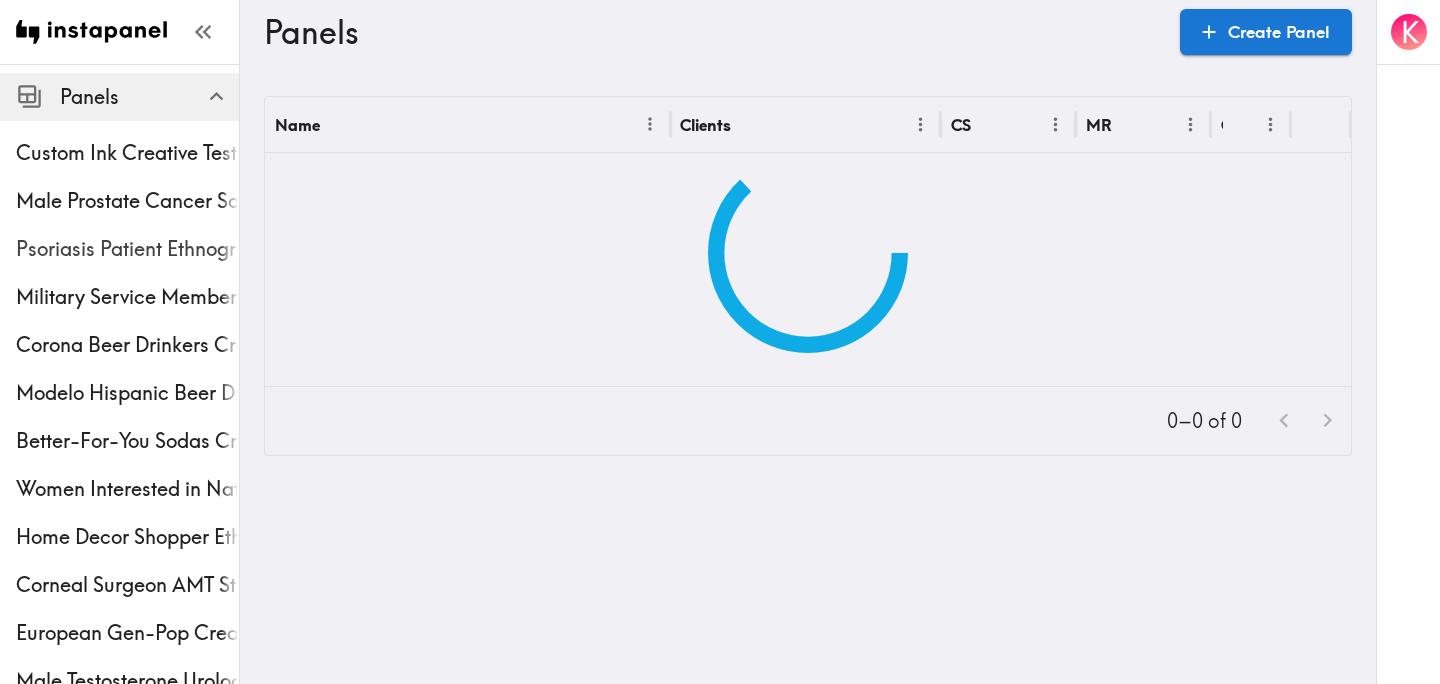 click on "Psoriasis Patient Ethnography" at bounding box center [127, 249] 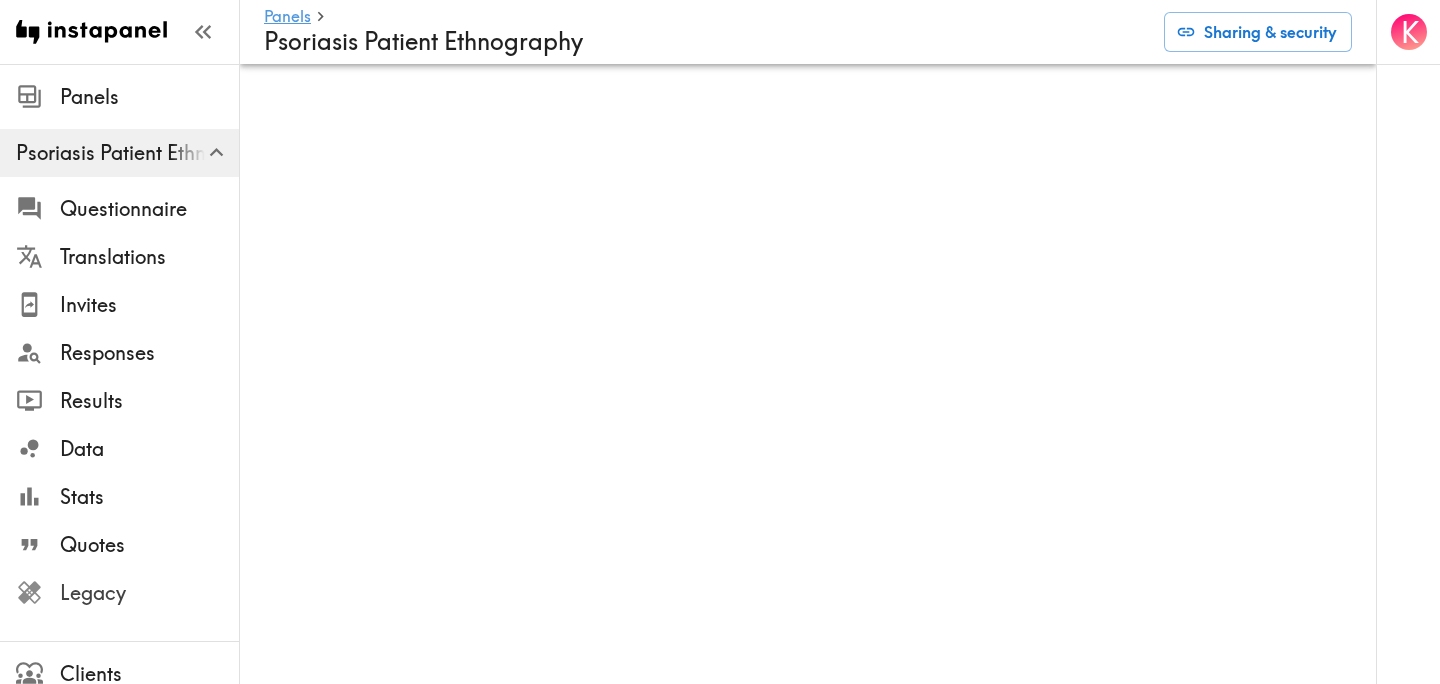 click on "Legacy" at bounding box center [149, 593] 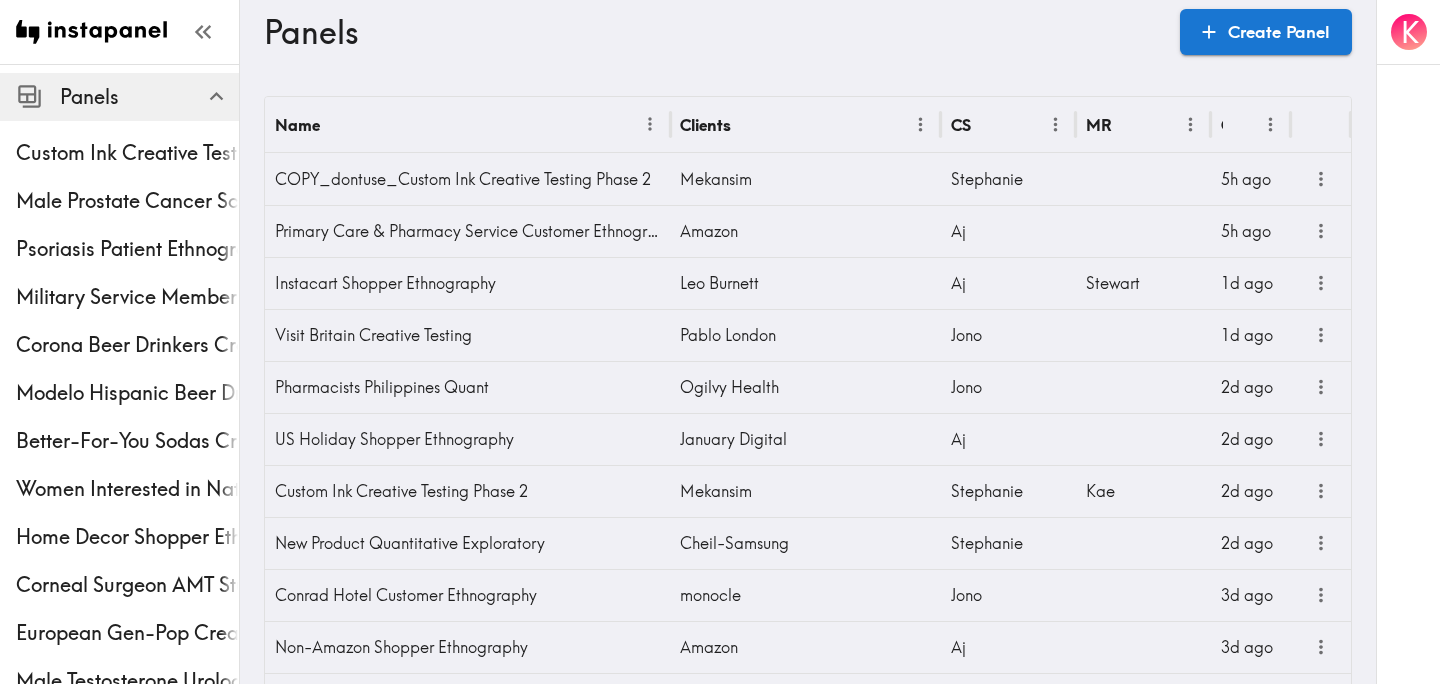scroll, scrollTop: 0, scrollLeft: 0, axis: both 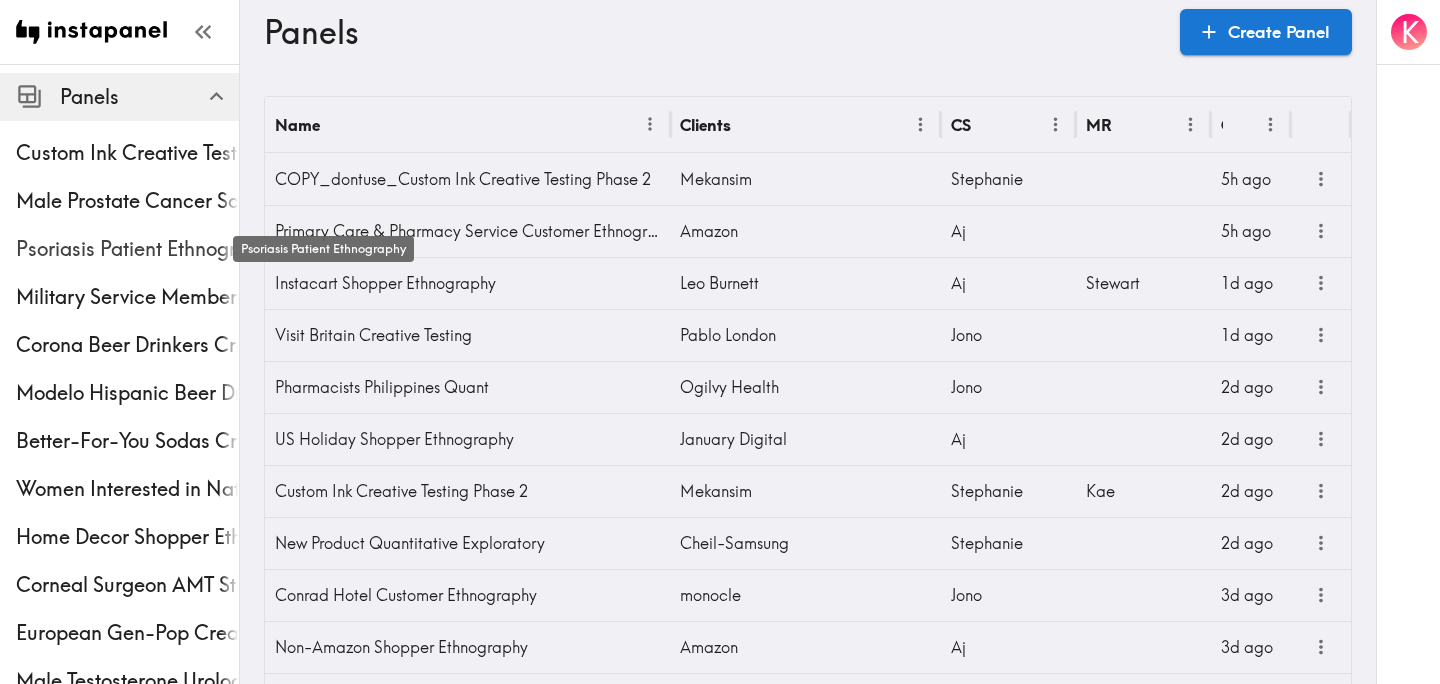 click on "Psoriasis Patient Ethnography" at bounding box center (127, 249) 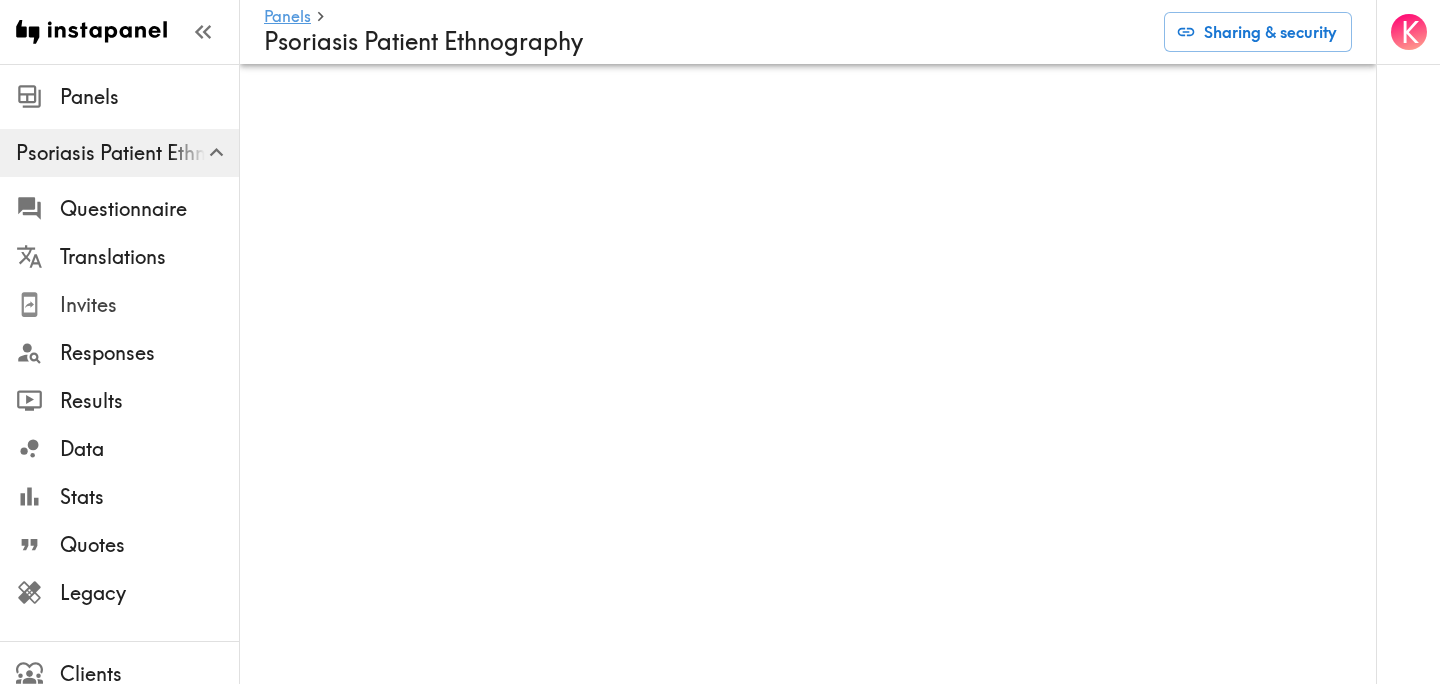 click on "Invites" at bounding box center (149, 305) 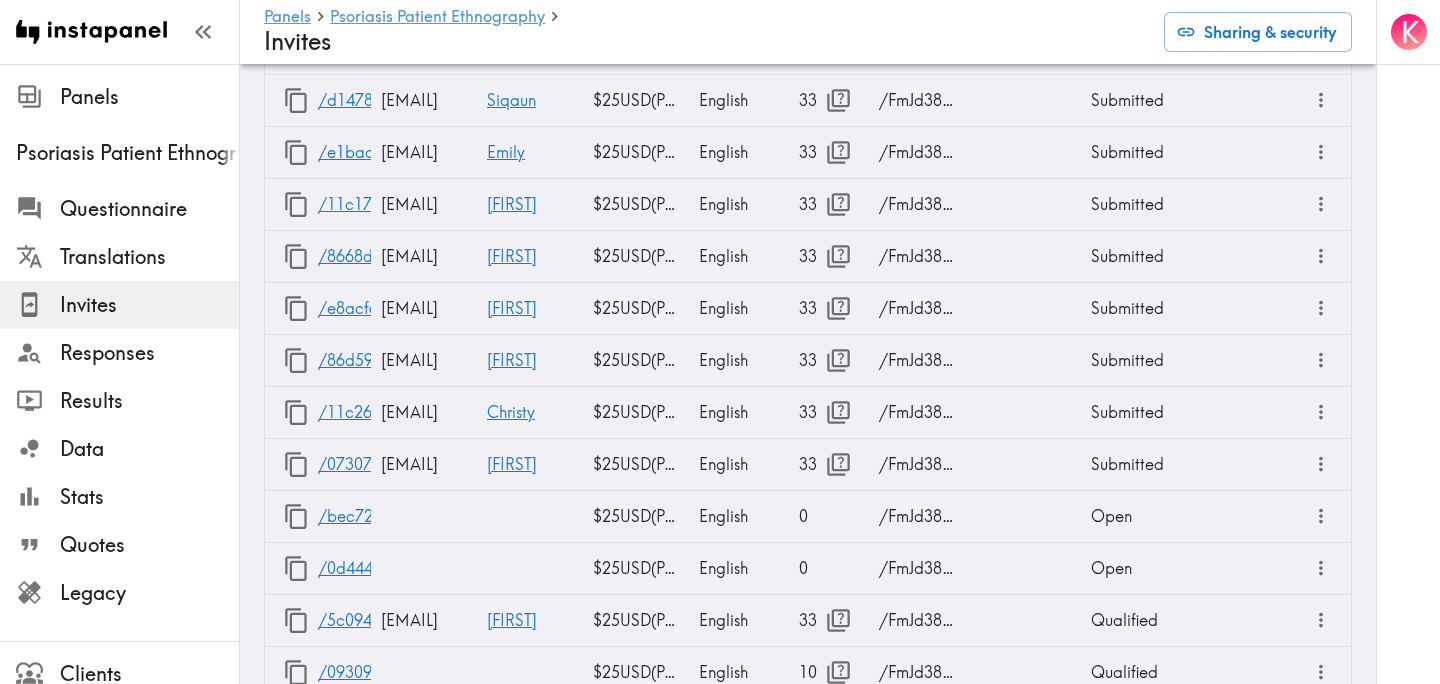 scroll, scrollTop: 1703, scrollLeft: 0, axis: vertical 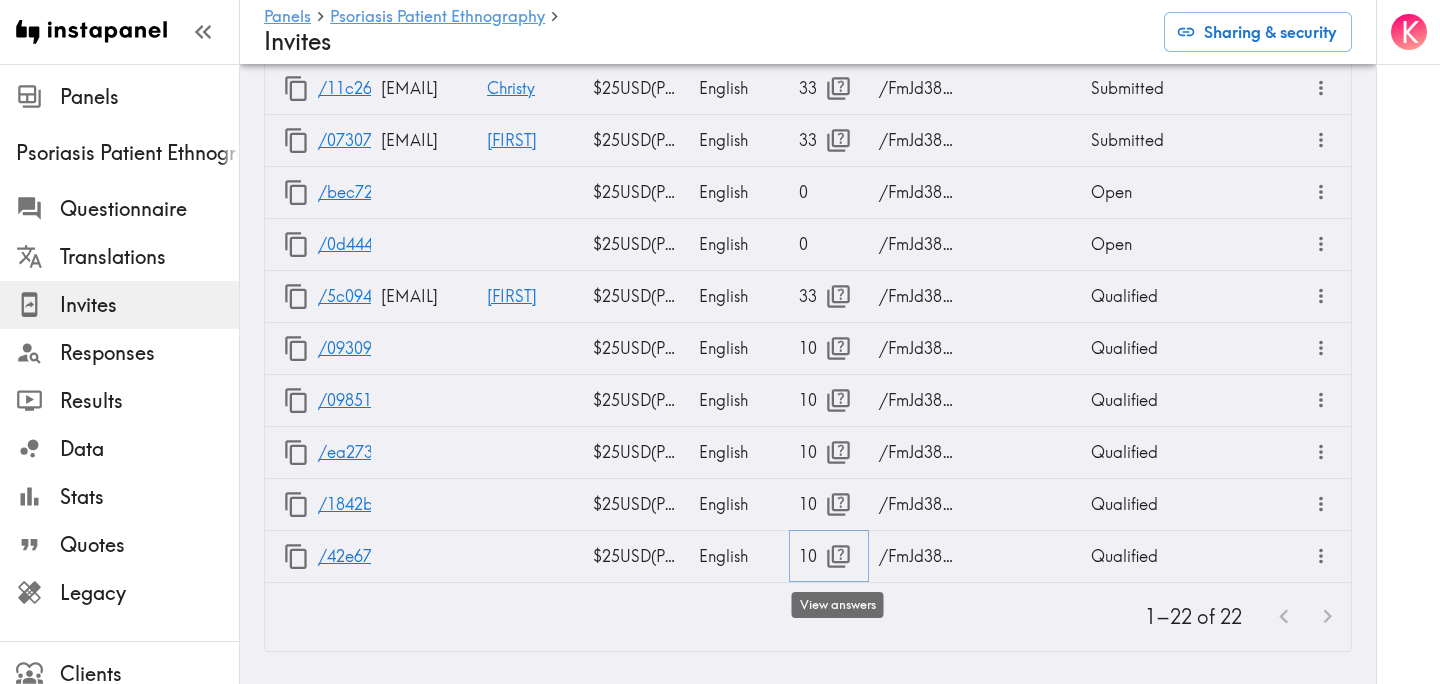 click 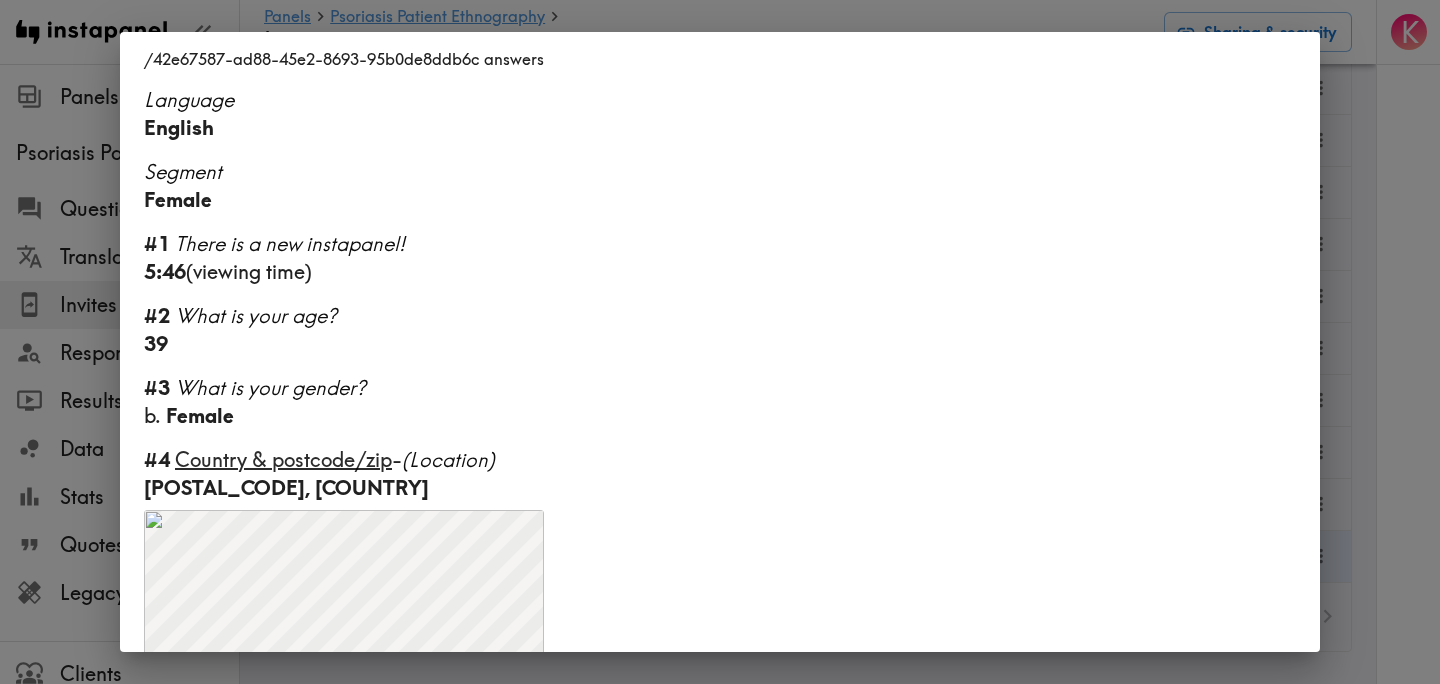 scroll, scrollTop: 722, scrollLeft: 0, axis: vertical 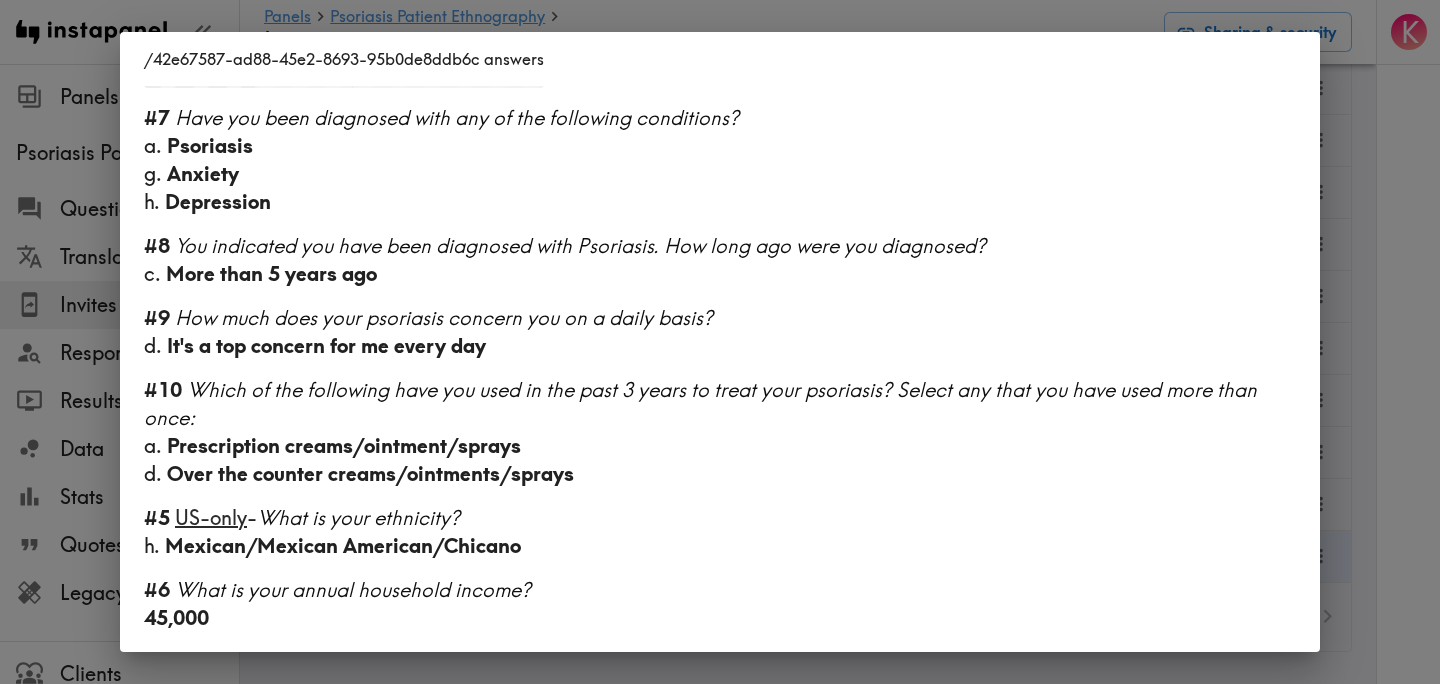 click on "/42e67587-ad88-45e2-8693-95b0de8ddb6c answers Language English Segment Female #1   There is a new instapanel! 5:46  (viewing time) #2   What is your age? 39 #3   What is your gender? b.   Female #4   Country & postcode/zip  -  (Location) 93711, US ← Move left → Move right ↑ Move up ↓ Move down + Zoom in - Zoom out Home Jump left by 75% End Jump right by 75% Page Up Jump up by 75% Page Down Jump down by 75% To activate drag with keyboard, press Alt + Enter. Once in keyboard drag state, use the arrow keys to move the marker. To complete the drag, press the Enter key. To cancel, press Escape. Keyboard shortcuts Map Data Map Data ©2025 Google, INEGI Map data ©2025 Google, INEGI 500 km  Click to toggle between metric and imperial units Terms Report a map error #7   Have you been diagnosed with any of the following conditions? a.   Psoriasis g.   Anxiety h.   Depression #8   You indicated you have been diagnosed with Psoriasis. How long ago were you diagnosed? c.   More than 5 years ago #9   d.   #10" at bounding box center [720, 342] 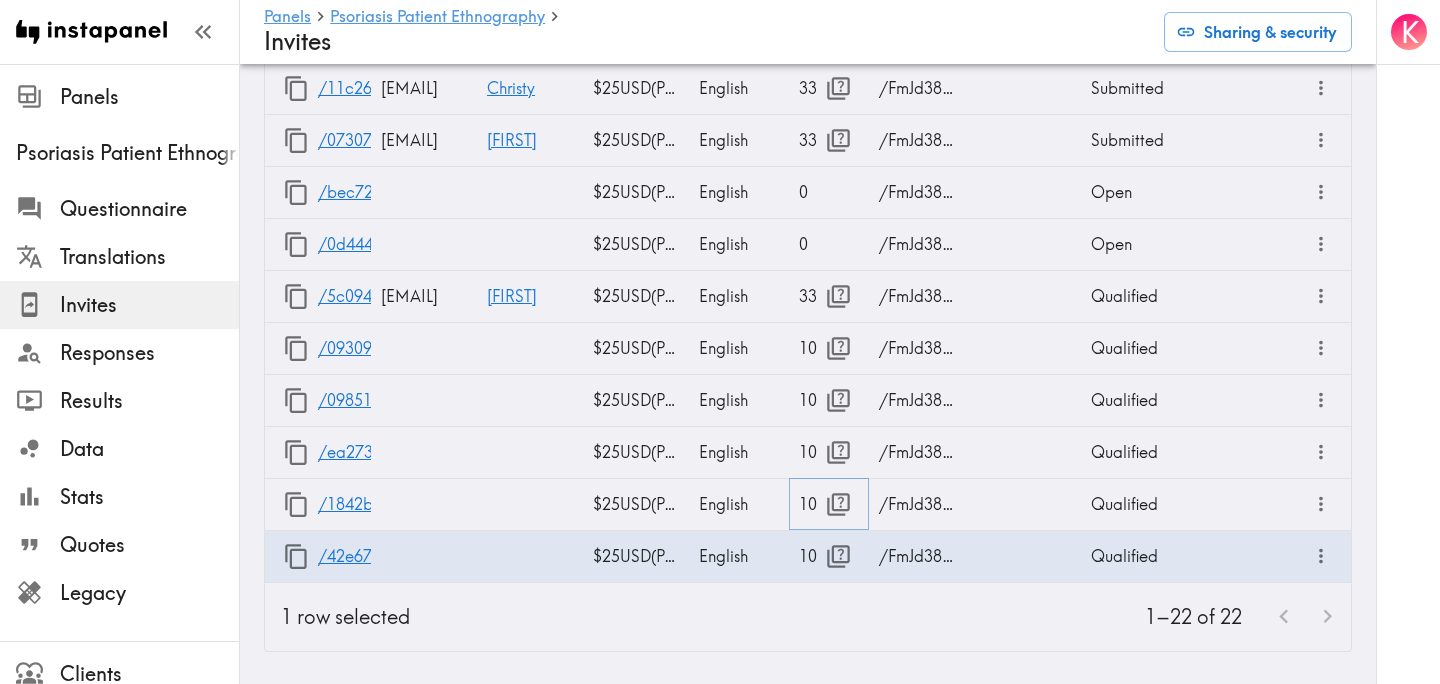 click 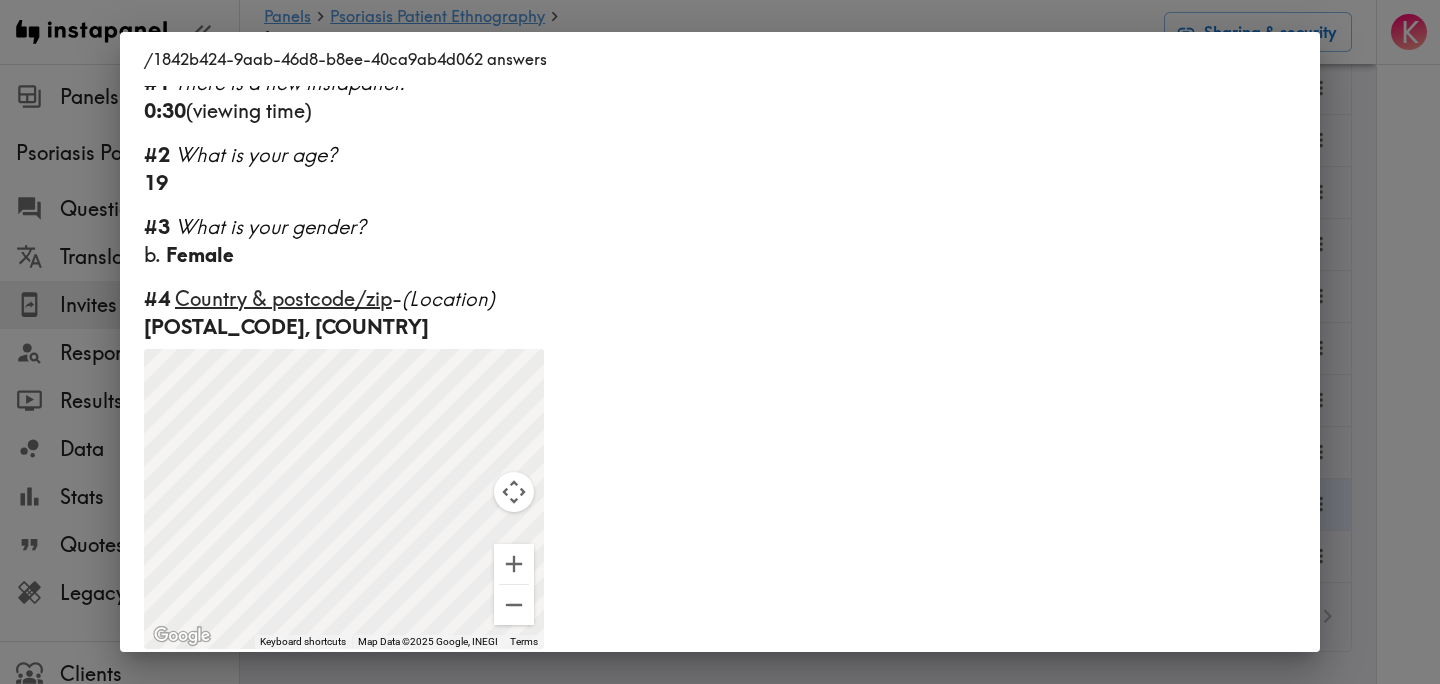 scroll, scrollTop: 750, scrollLeft: 0, axis: vertical 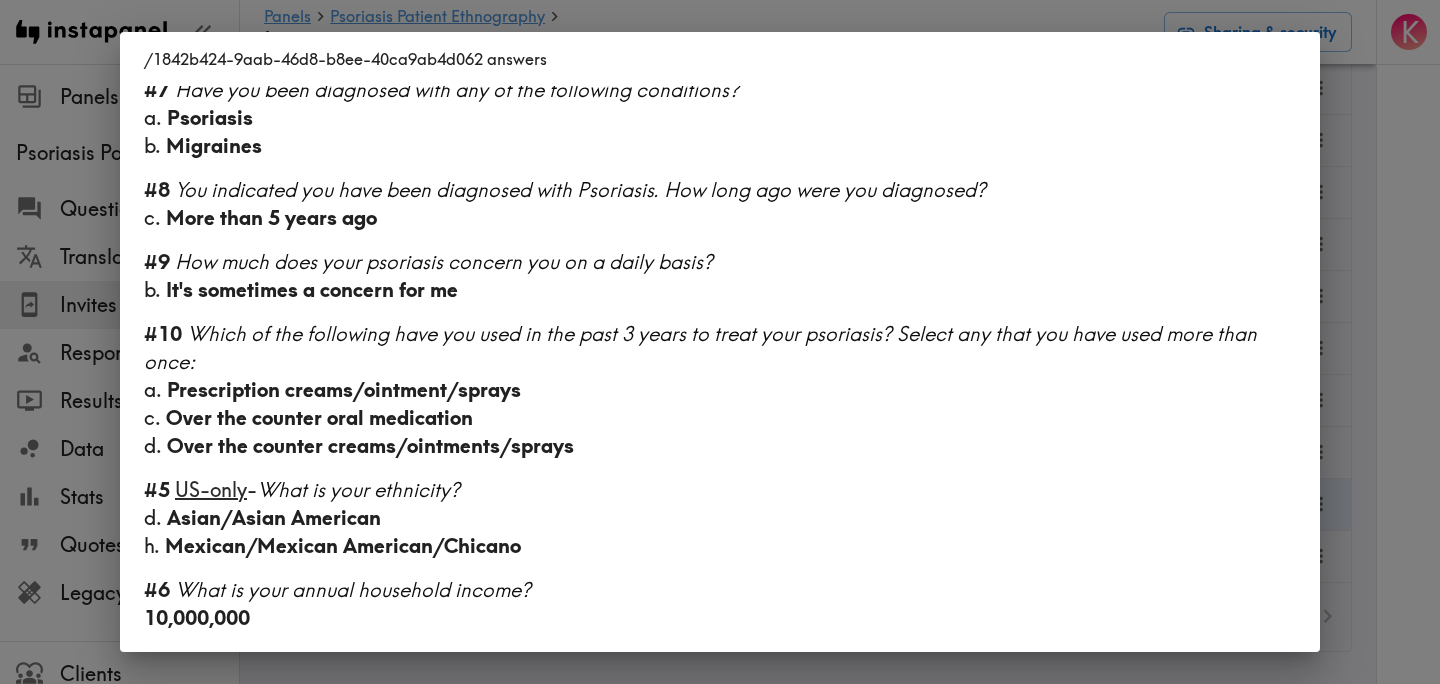 click on "/1842b424-9aab-46d8-b8ee-40ca9ab4d062 answers Language English Segment Female #1   There is a new instapanel! 0:30  (viewing time) #2   What is your age? 19 #3   What is your gender? b.   Female #4   Country & postcode/zip  -  (Location) 78681, US ← Move left → Move right ↑ Move up ↓ Move down + Zoom in - Zoom out Home Jump left by 75% End Jump right by 75% Page Up Jump up by 75% Page Down Jump down by 75% To activate drag with keyboard, press Alt + Enter. Once in keyboard drag state, use the arrow keys to move the marker. To complete the drag, press the Enter key. To cancel, press Escape. Keyboard shortcuts Map Data Map Data ©2025 Google, INEGI Map data ©2025 Google, INEGI 500 km  Click to toggle between metric and imperial units Terms Report a map error #7   Have you been diagnosed with any of the following conditions? a.   Psoriasis b.   Migraines #8   You indicated you have been diagnosed with Psoriasis. How long ago were you diagnosed? c.   More than 5 years ago #9   b.   #10   a.   c.   d." at bounding box center [720, 342] 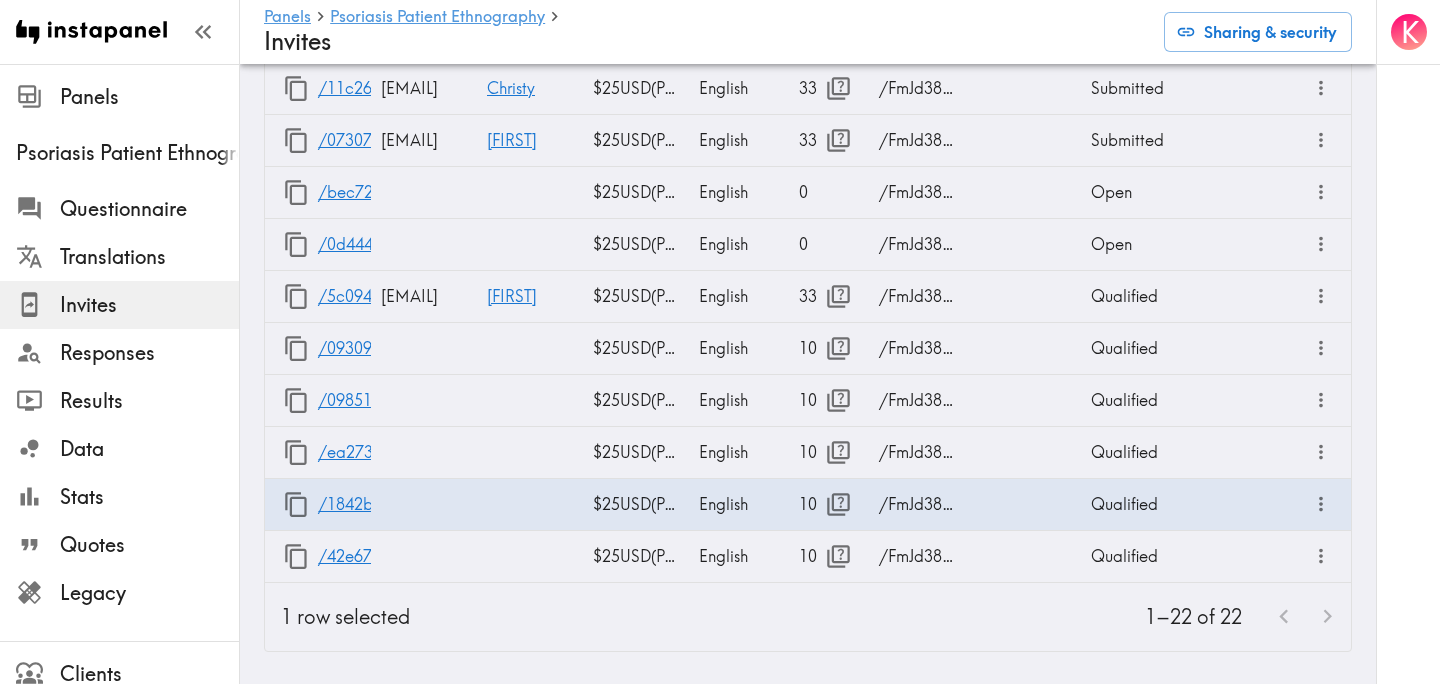 click on "Shareable Invites URL address AK9PfEJfP URL address Amount Amount Payout currency US Global Equivalent - converted and cost-of-living adjusted Payout currency Payout method Panelist chooses Panelist chooses Payout method Language Best guess Language Notes Notes Create Shareable Invite URL Payout Language Creator Opens Notes Status /FmJd38MKd $25  USD  ( Panelist chooses ) Best guess Kae 21 UI Open 1–1 of 1 Panelist Invite Campaigns Drag & drop a CSV with an "Email" column here, or click to select. No panelist invite campaigns yet. Upload a CSV file to get started. Panelist Invites Email Email Amount Amount Payout currency USD - US Dollar (United States of America, American Samoa, Bonaire, Sint Eustatius and Saba, British Indian Ocean Territory, Ecuador, El Salvador, Guam, Haiti, Marshall Islands, Micronesia, Northern Mariana Islands, Palau, Panama, Puerto Rico, Timor-Leste, Turks and Caicos Islands, United States Minor Outlying Islands, British Virgin Islands, U.S. Virgin Islands) Payout currency Language )" at bounding box center [808, -478] 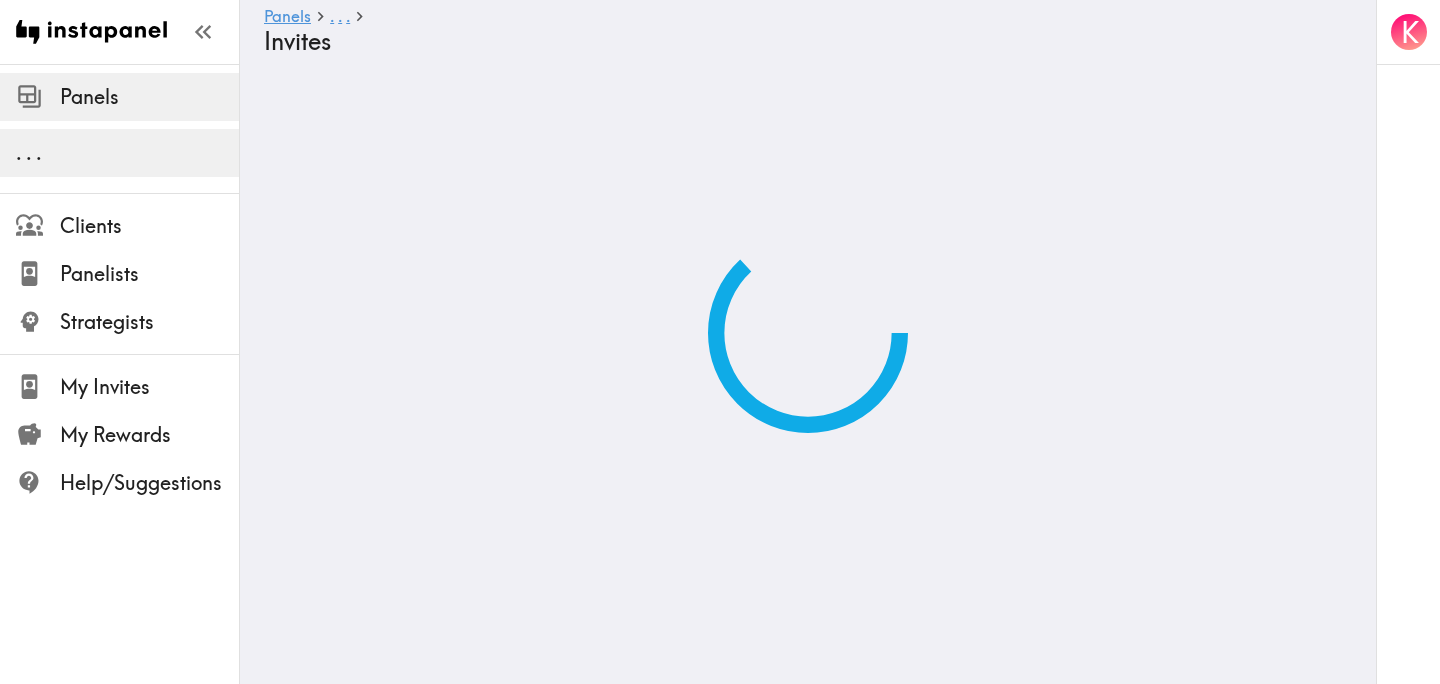 scroll, scrollTop: 0, scrollLeft: 0, axis: both 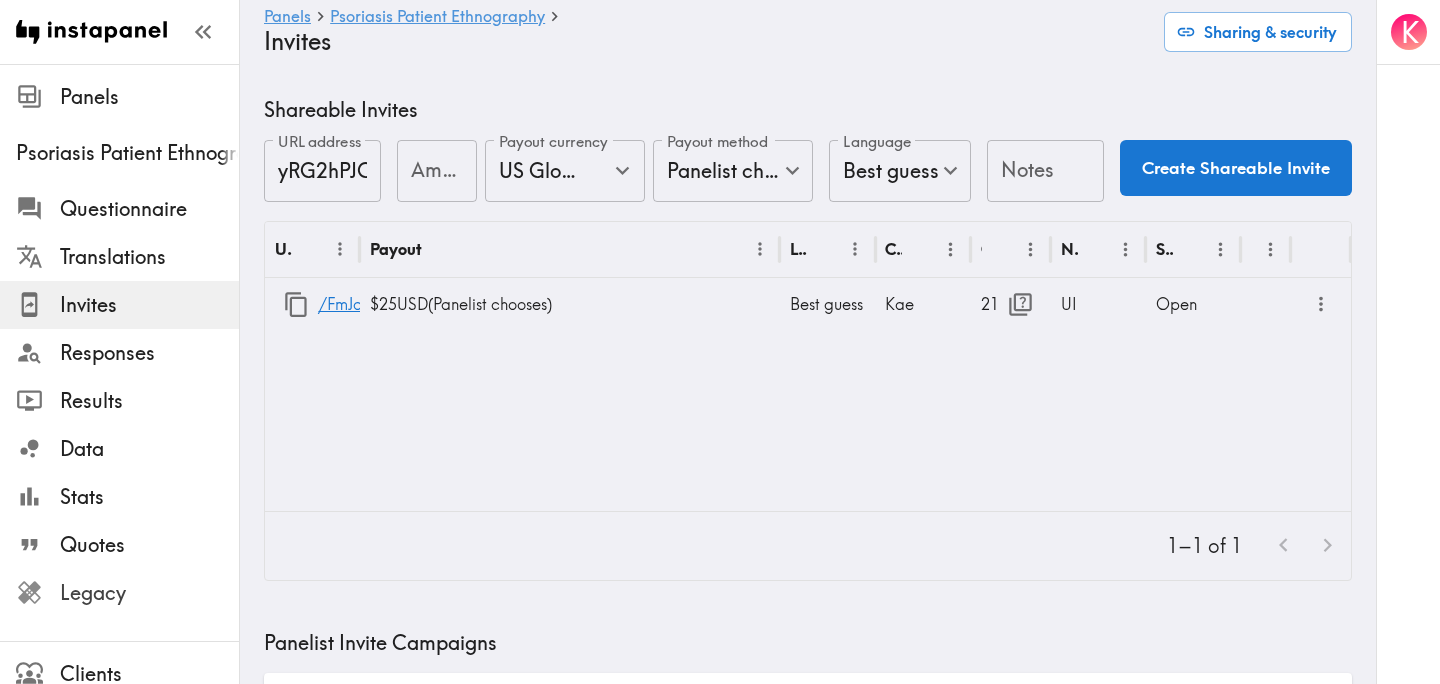click on "Legacy" at bounding box center (149, 593) 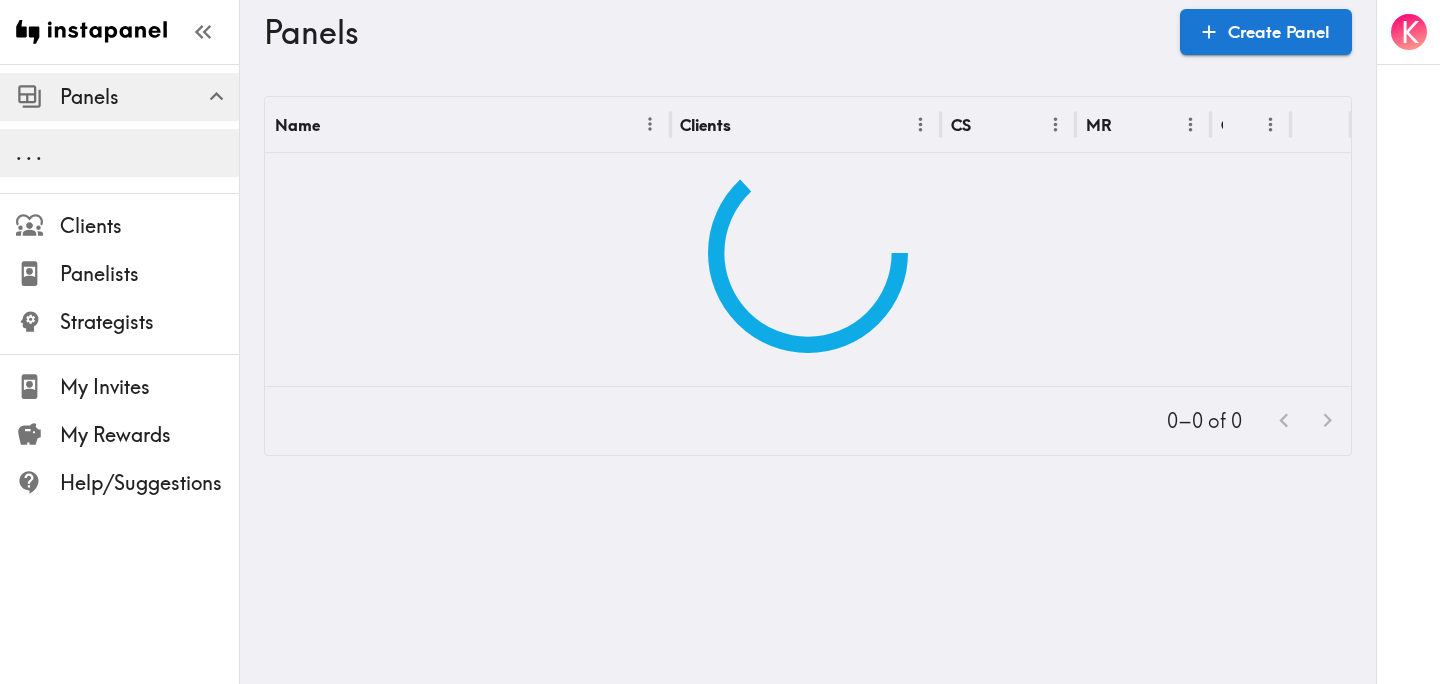 scroll, scrollTop: 0, scrollLeft: 0, axis: both 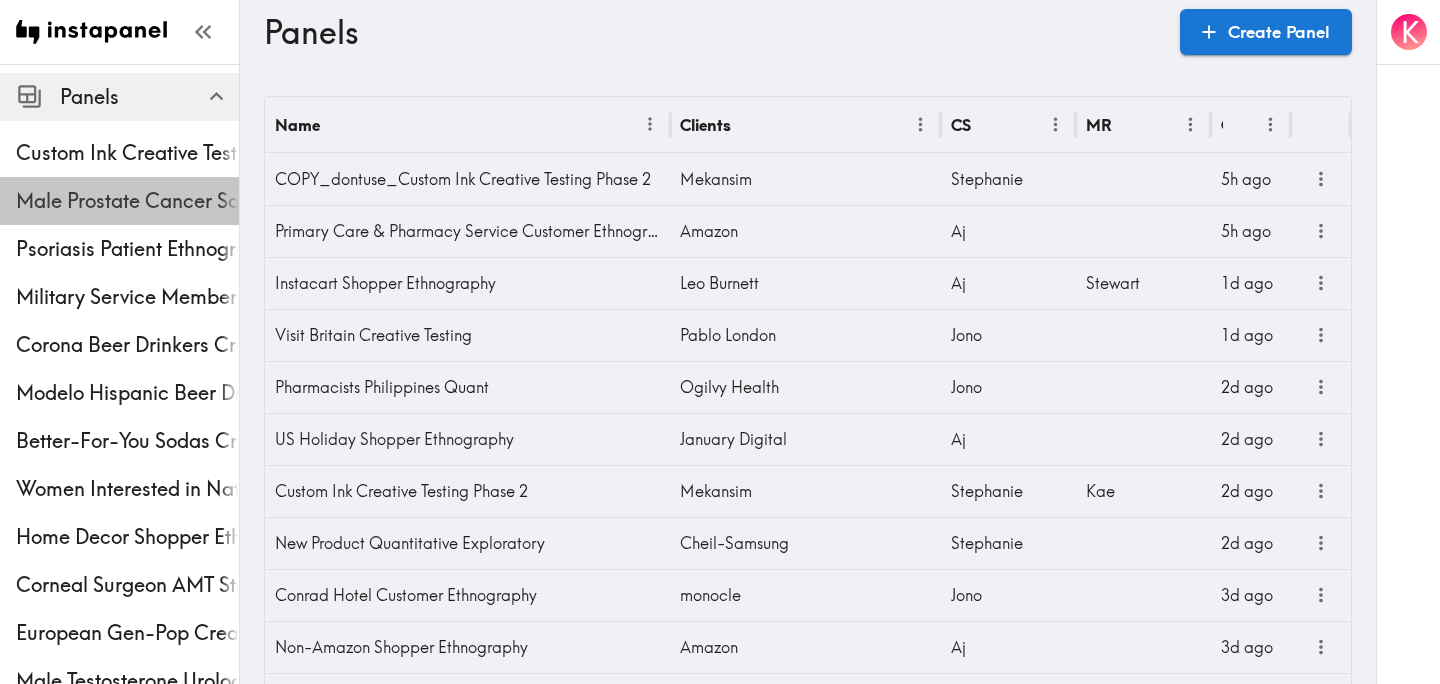 click on "Male Prostate Cancer Screening Ethnography" at bounding box center (127, 201) 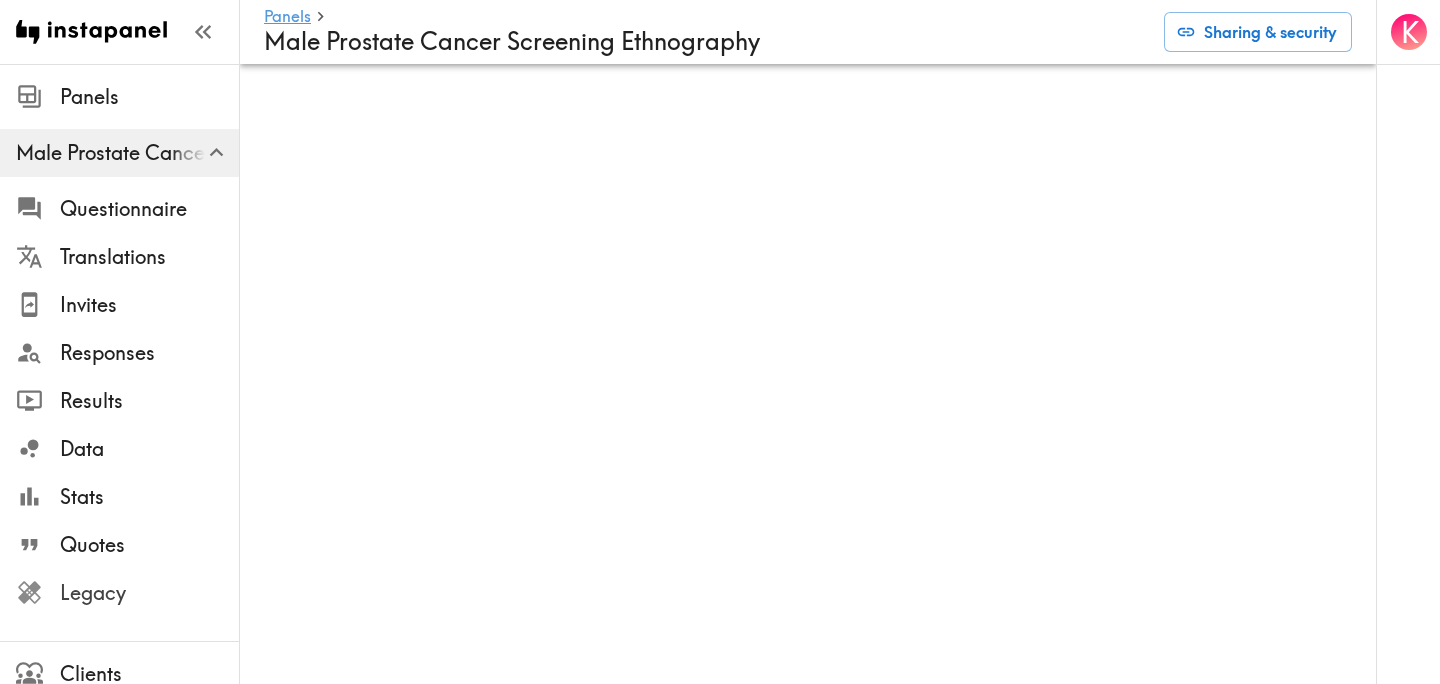 click on "Legacy" at bounding box center (149, 593) 